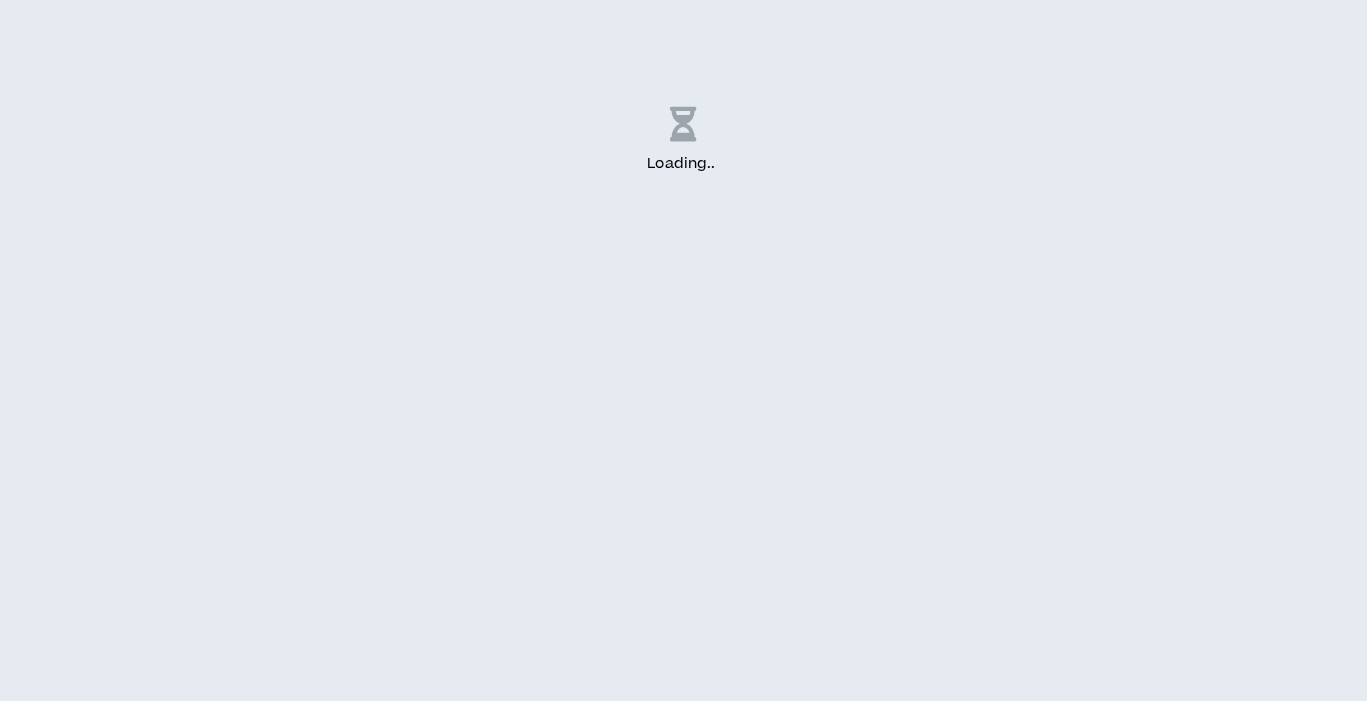 scroll, scrollTop: 0, scrollLeft: 0, axis: both 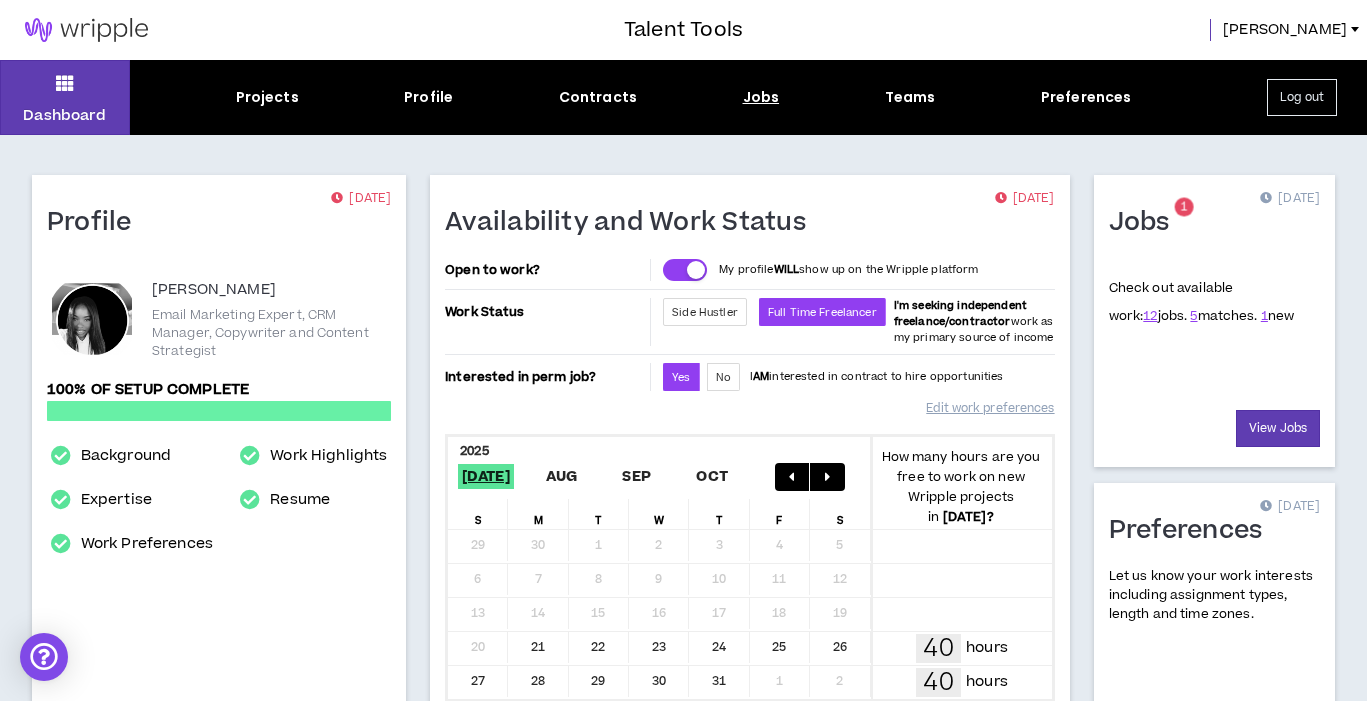 click on "Jobs" at bounding box center [761, 97] 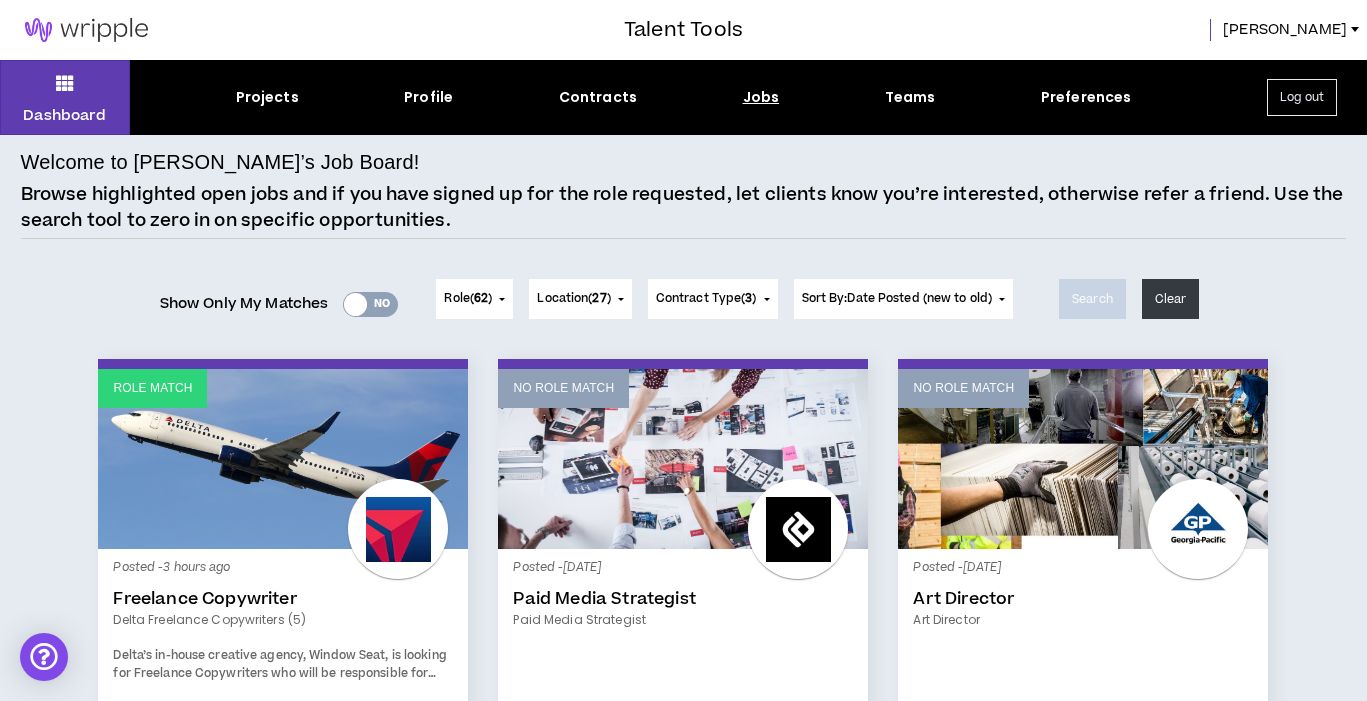 click on "Jobs" at bounding box center (761, 97) 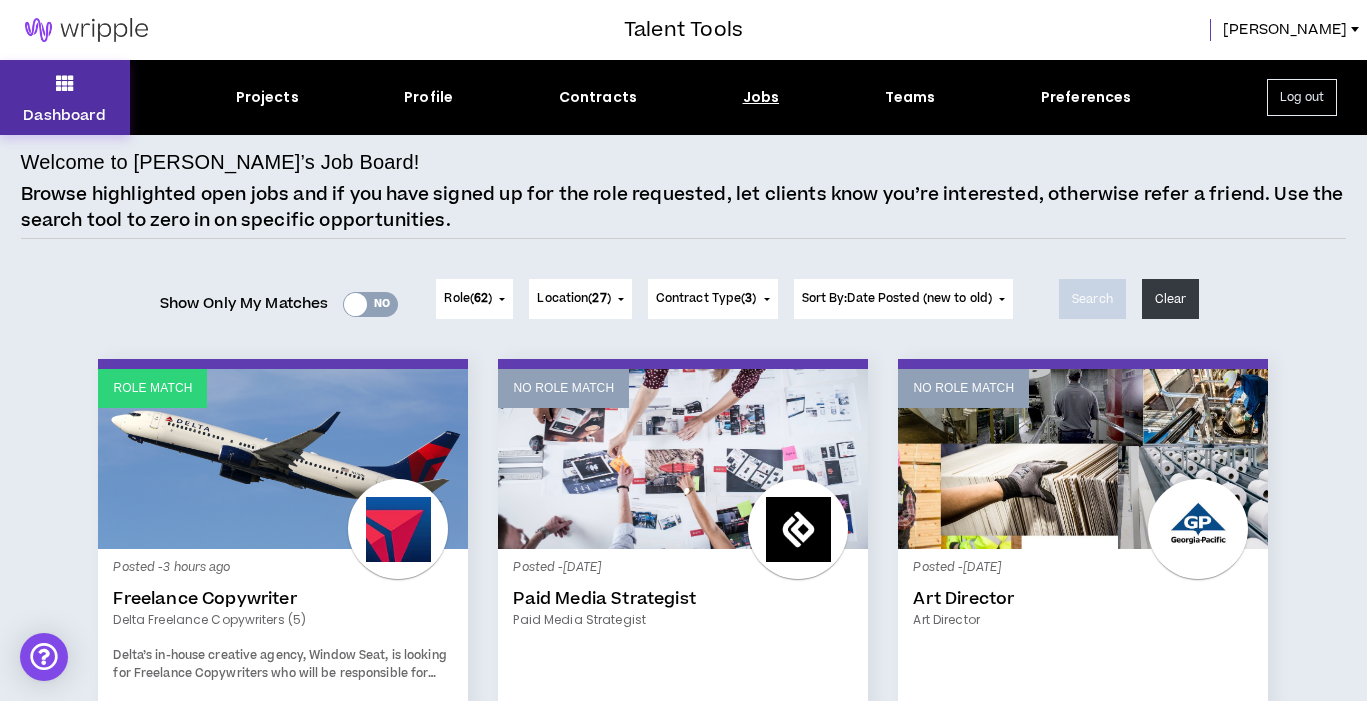 click on "Dashboard" at bounding box center (65, 97) 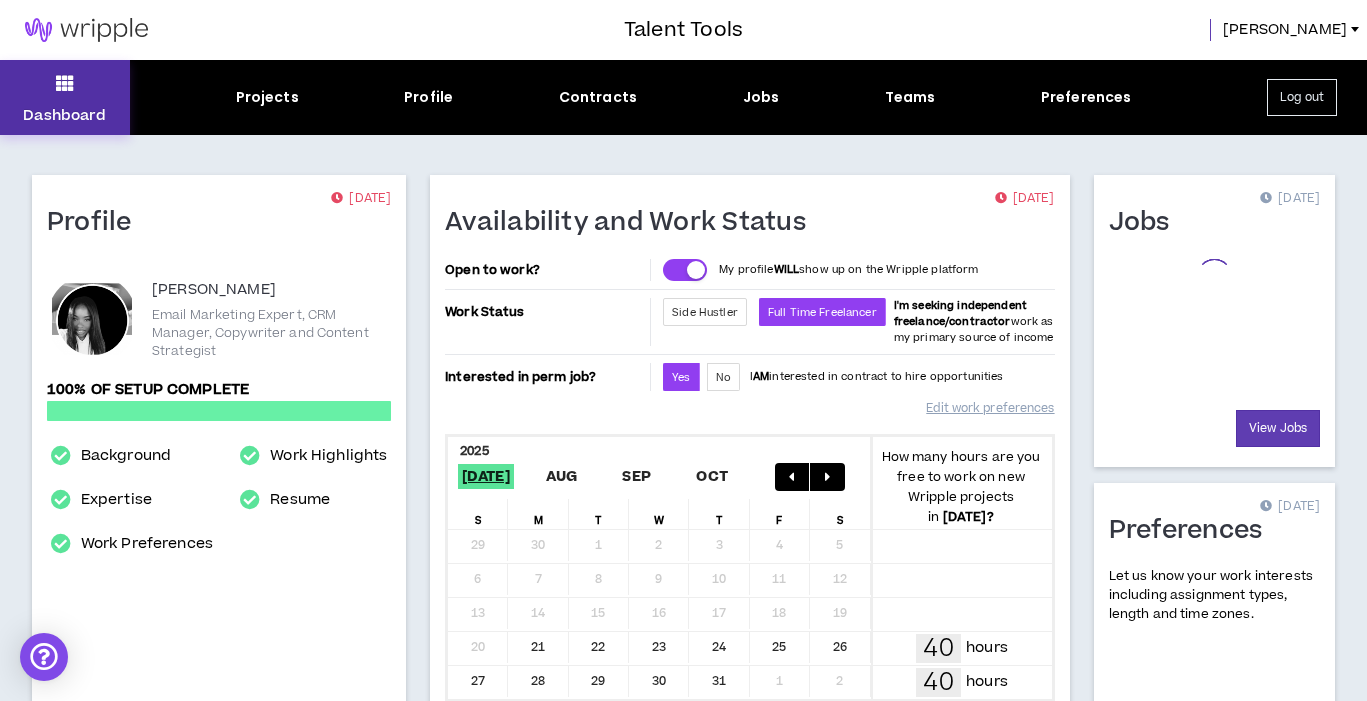 scroll, scrollTop: 649, scrollLeft: 0, axis: vertical 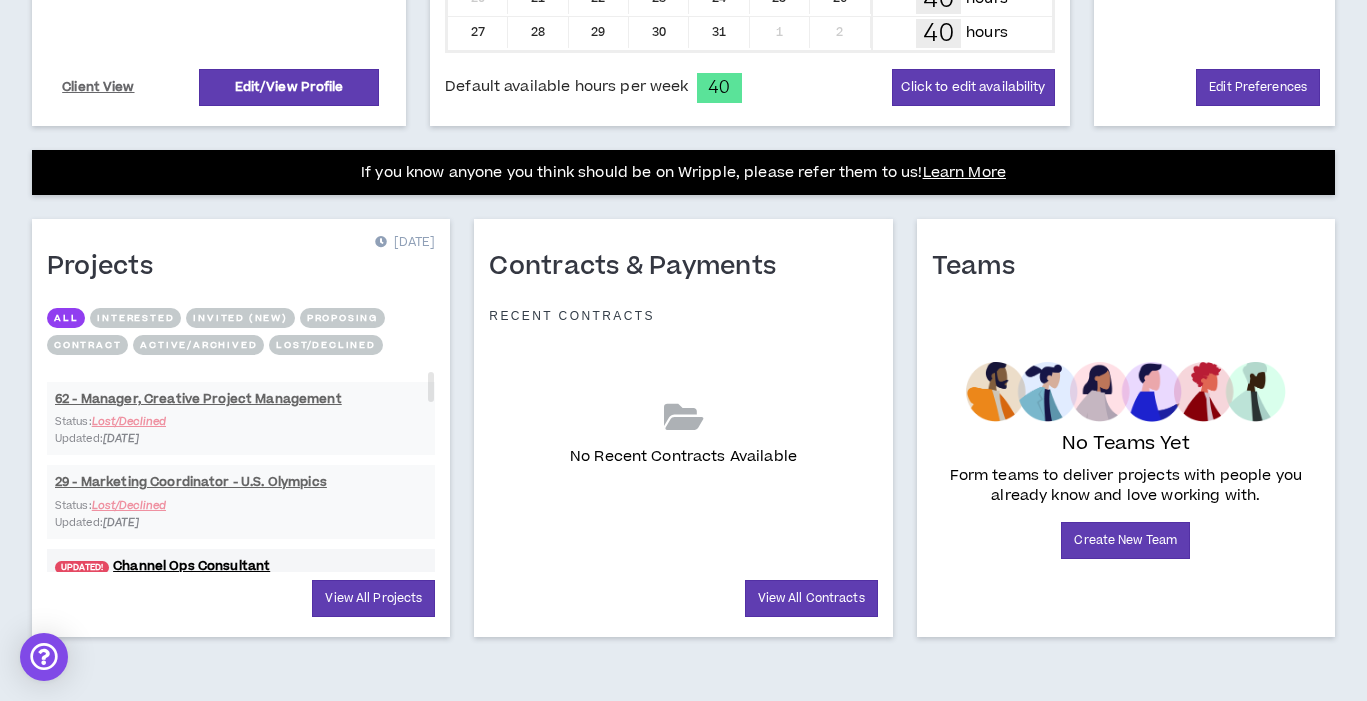 click on "Proposing" at bounding box center (342, 318) 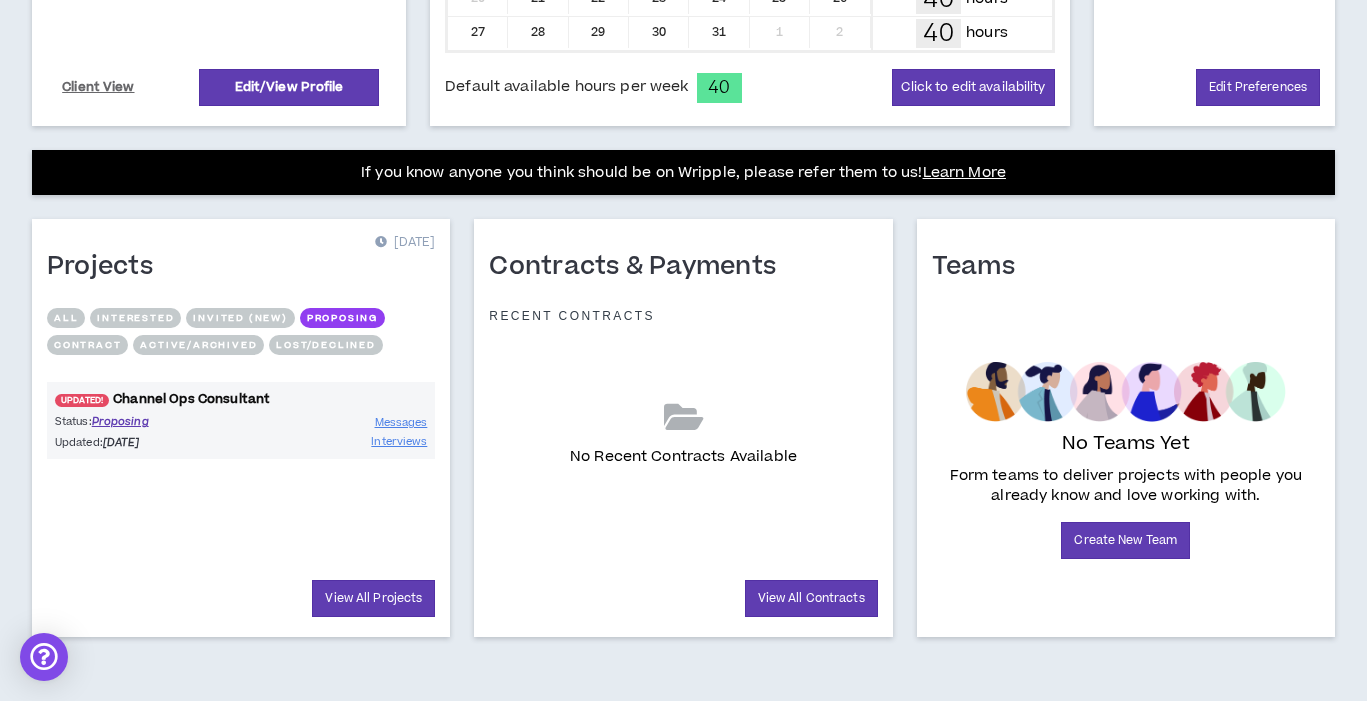 click on "UPDATED! Channel Ops Consultant" at bounding box center (241, 399) 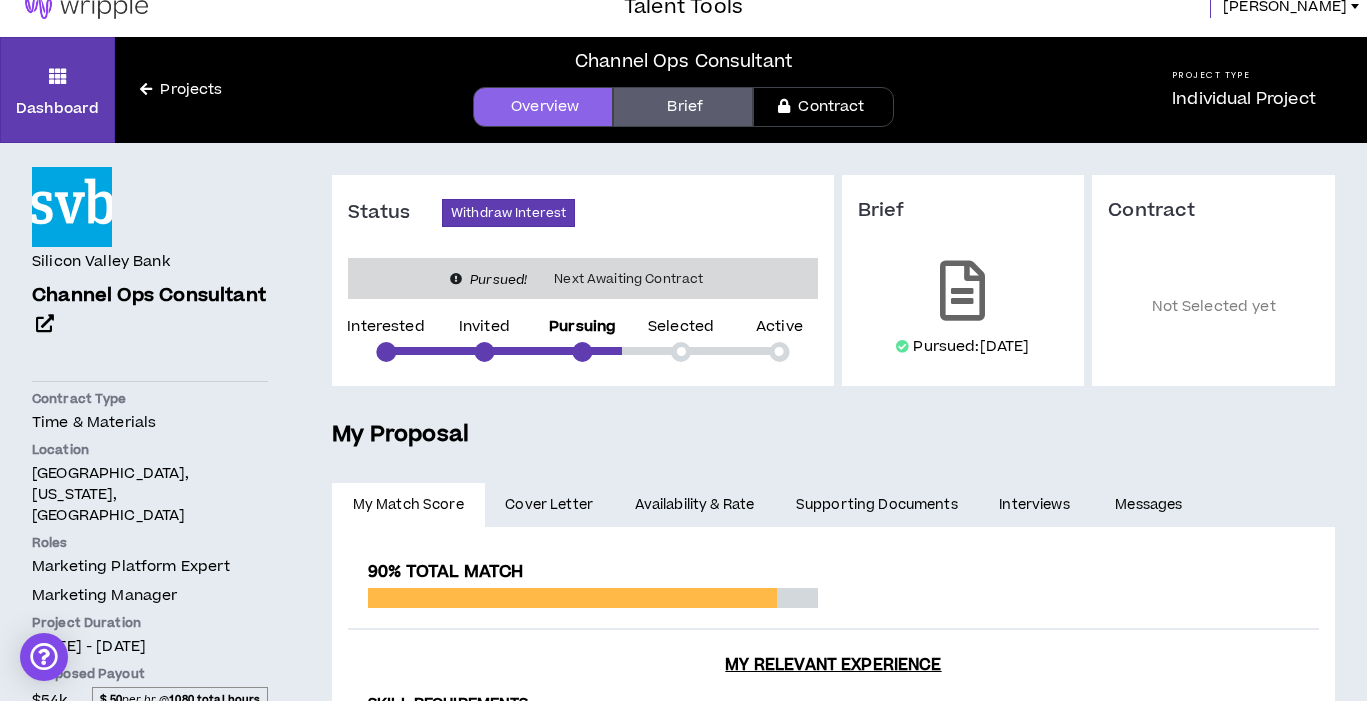 scroll, scrollTop: 17, scrollLeft: 0, axis: vertical 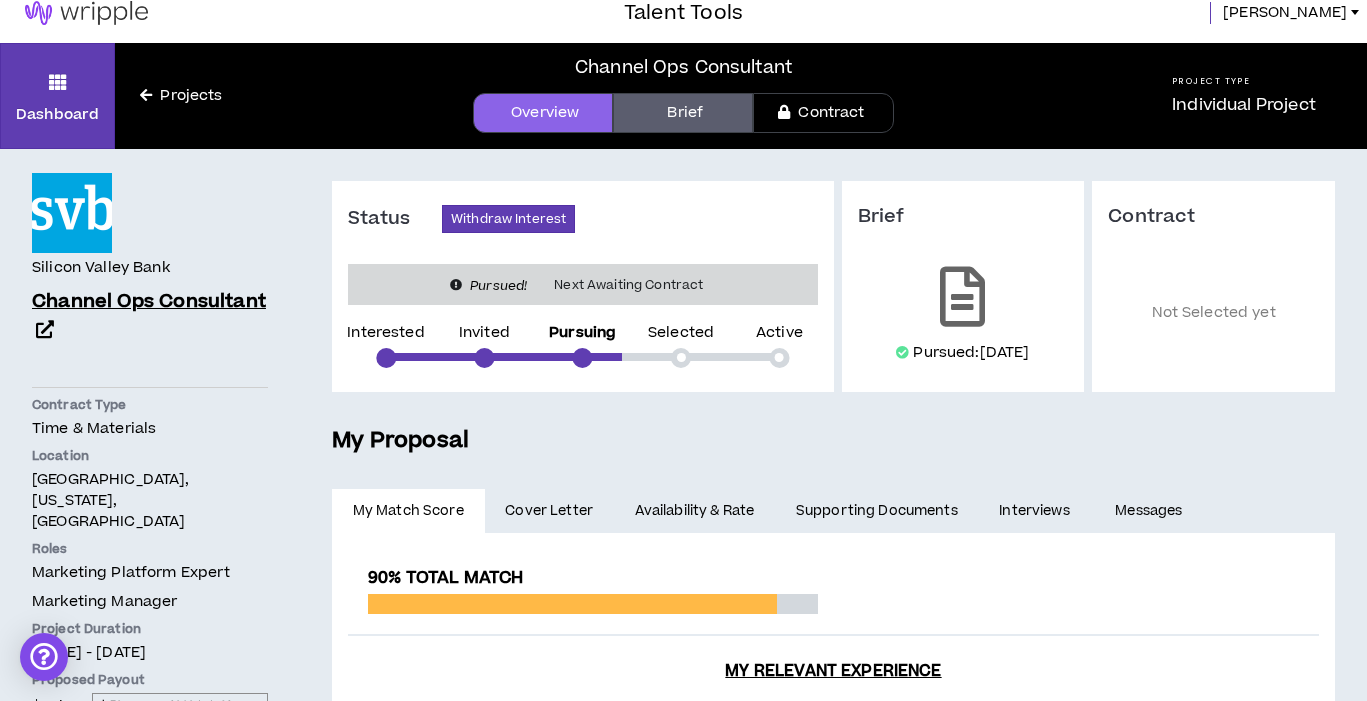 click on "Channel Ops Consultant" at bounding box center (149, 301) 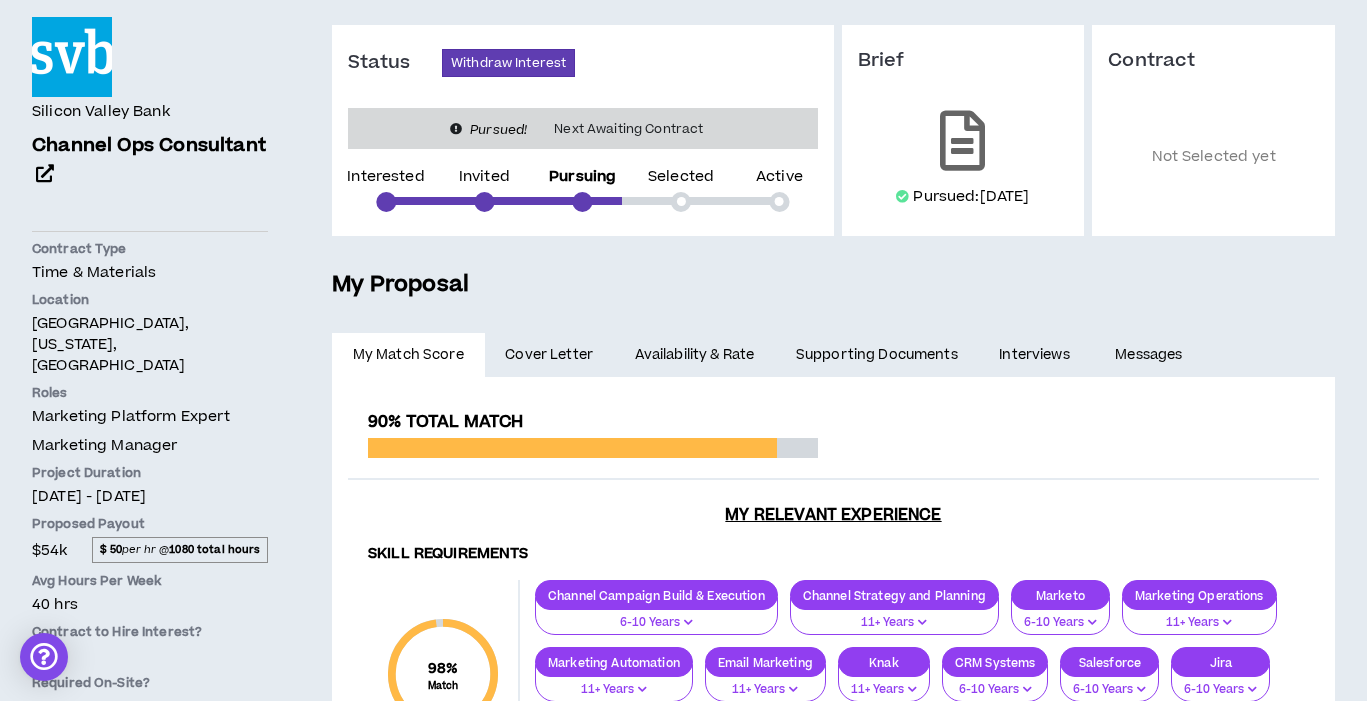 scroll, scrollTop: 197, scrollLeft: 0, axis: vertical 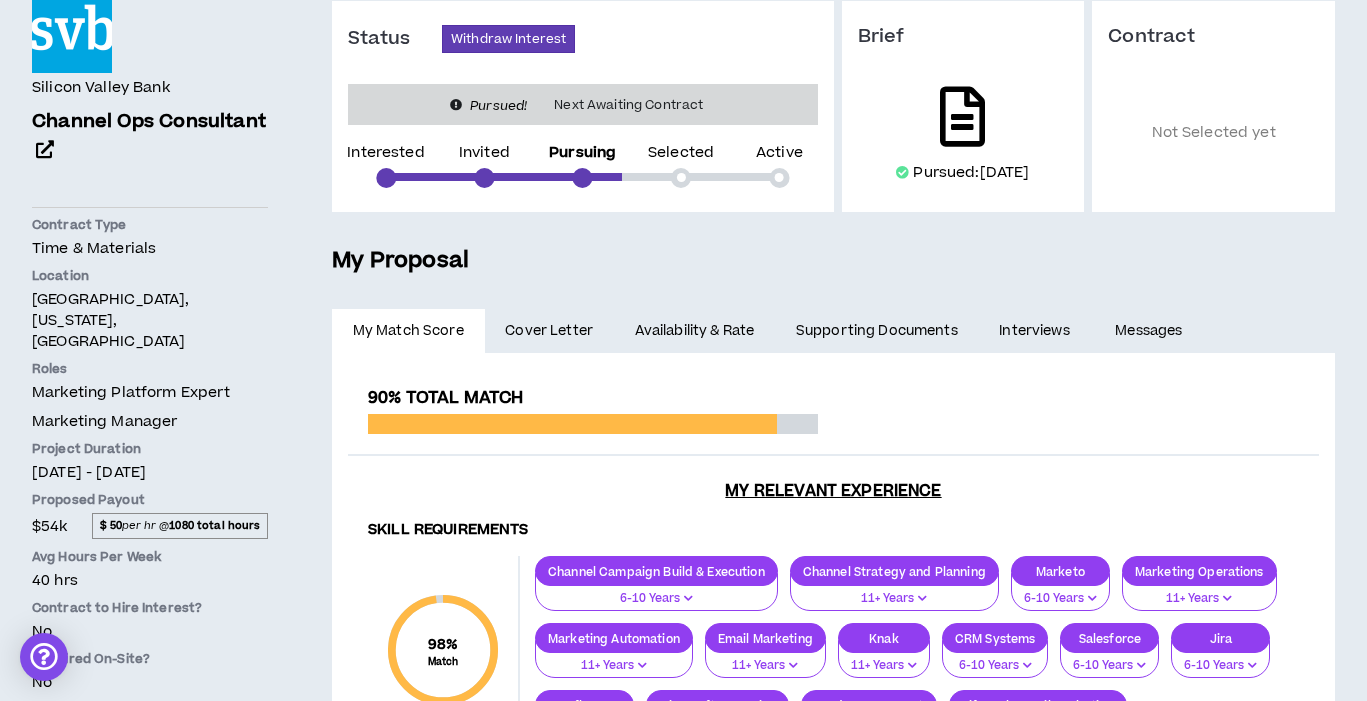 click at bounding box center [962, 117] 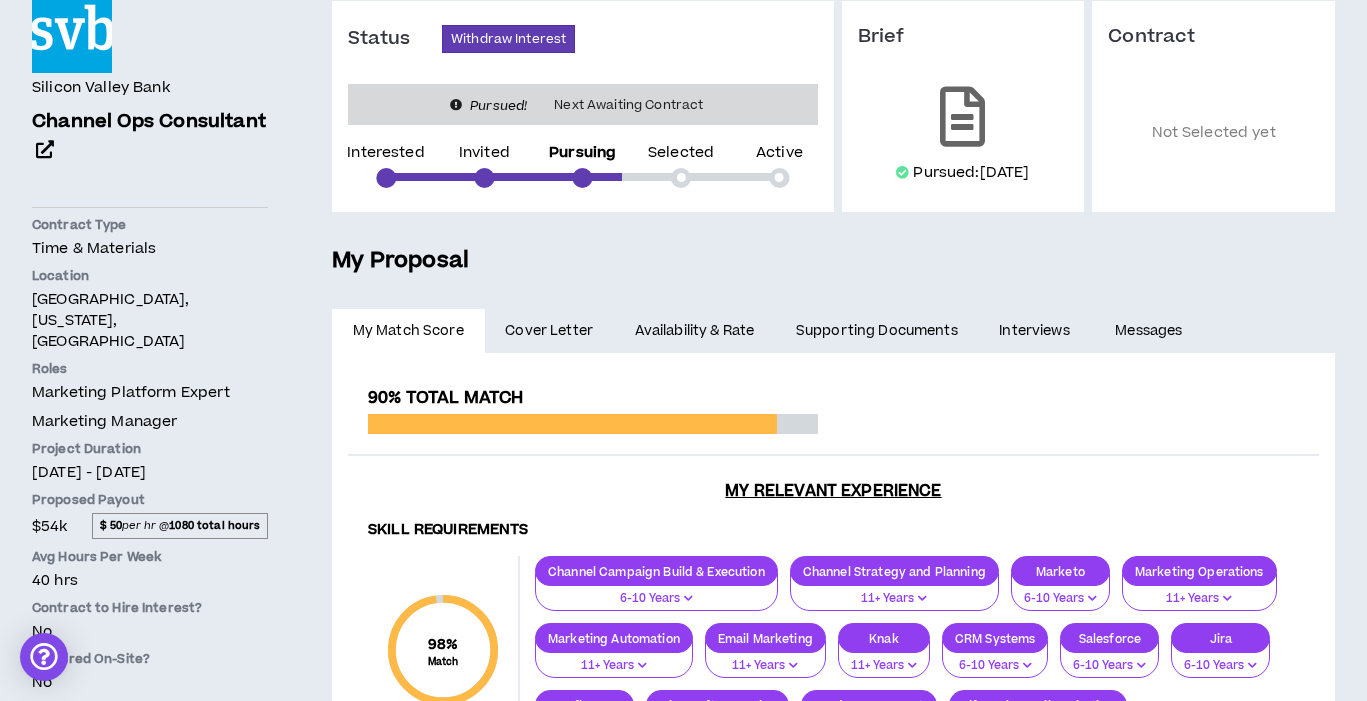 scroll, scrollTop: 0, scrollLeft: 0, axis: both 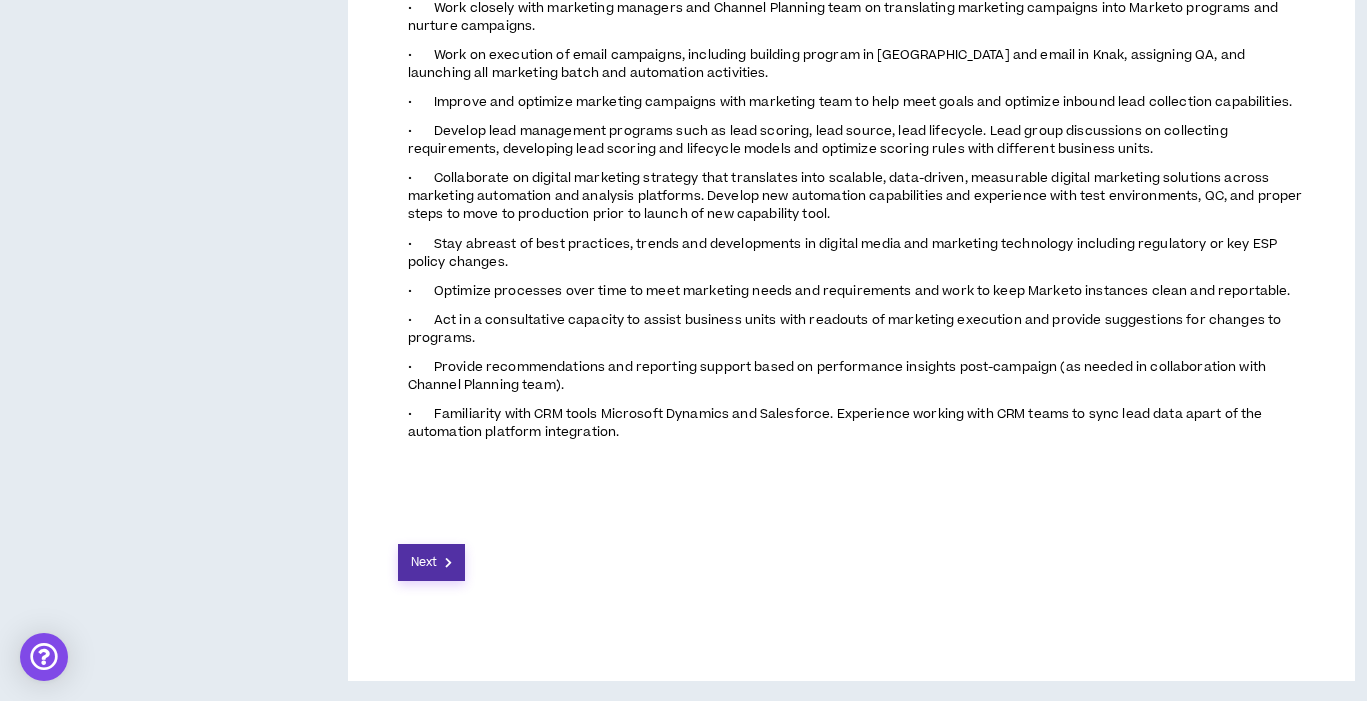 click on "Next" at bounding box center [432, 562] 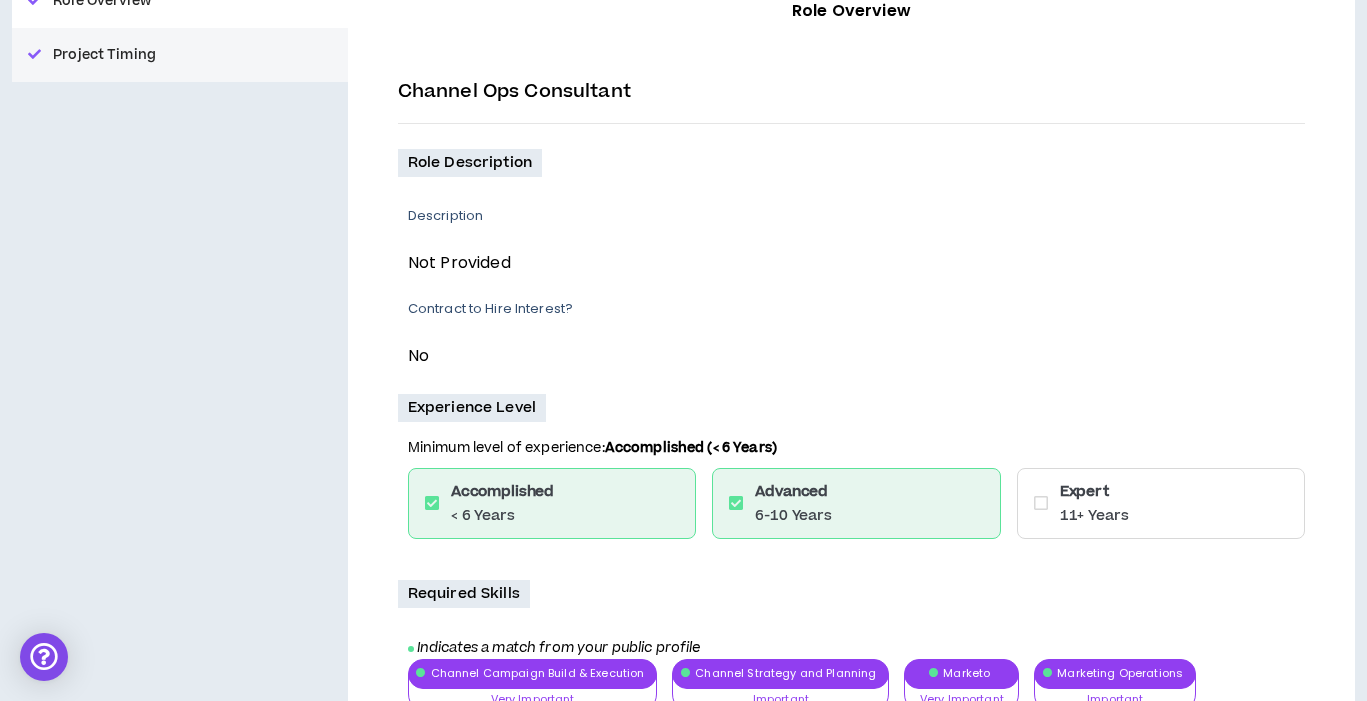 scroll, scrollTop: 877, scrollLeft: 0, axis: vertical 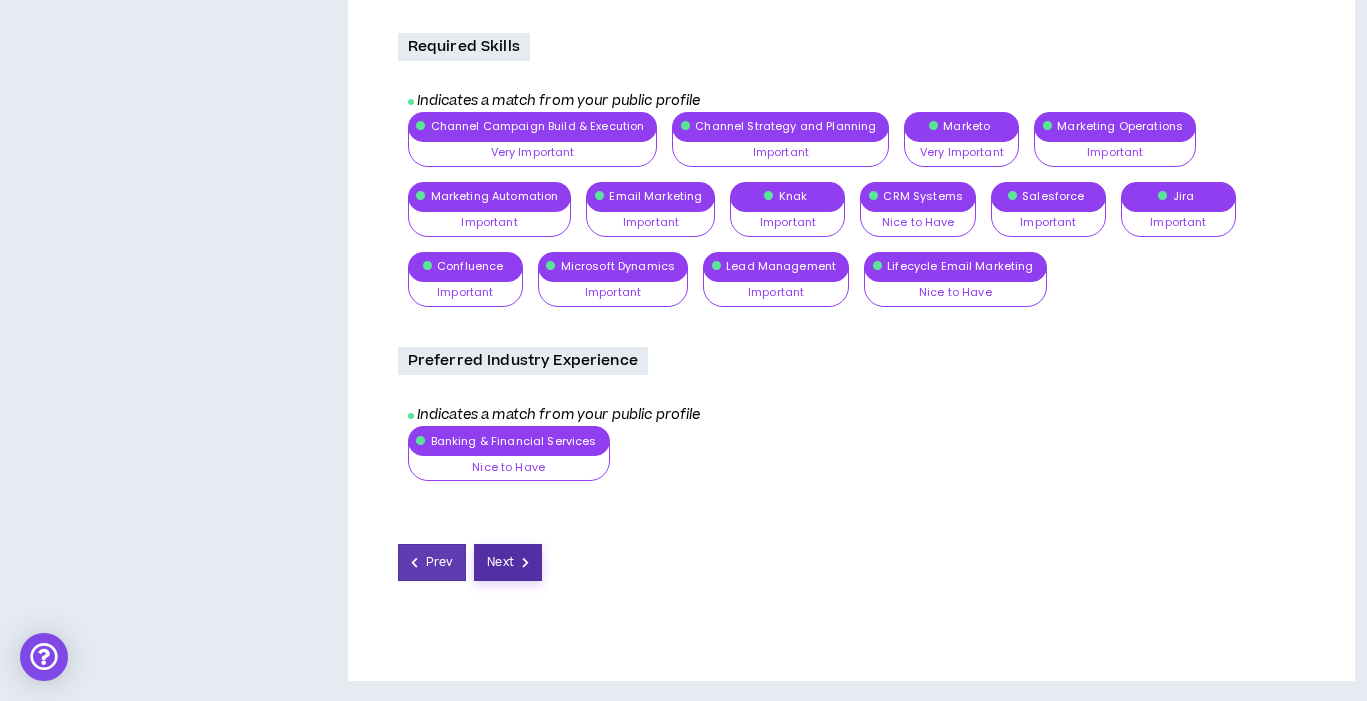 click on "Next" at bounding box center (500, 562) 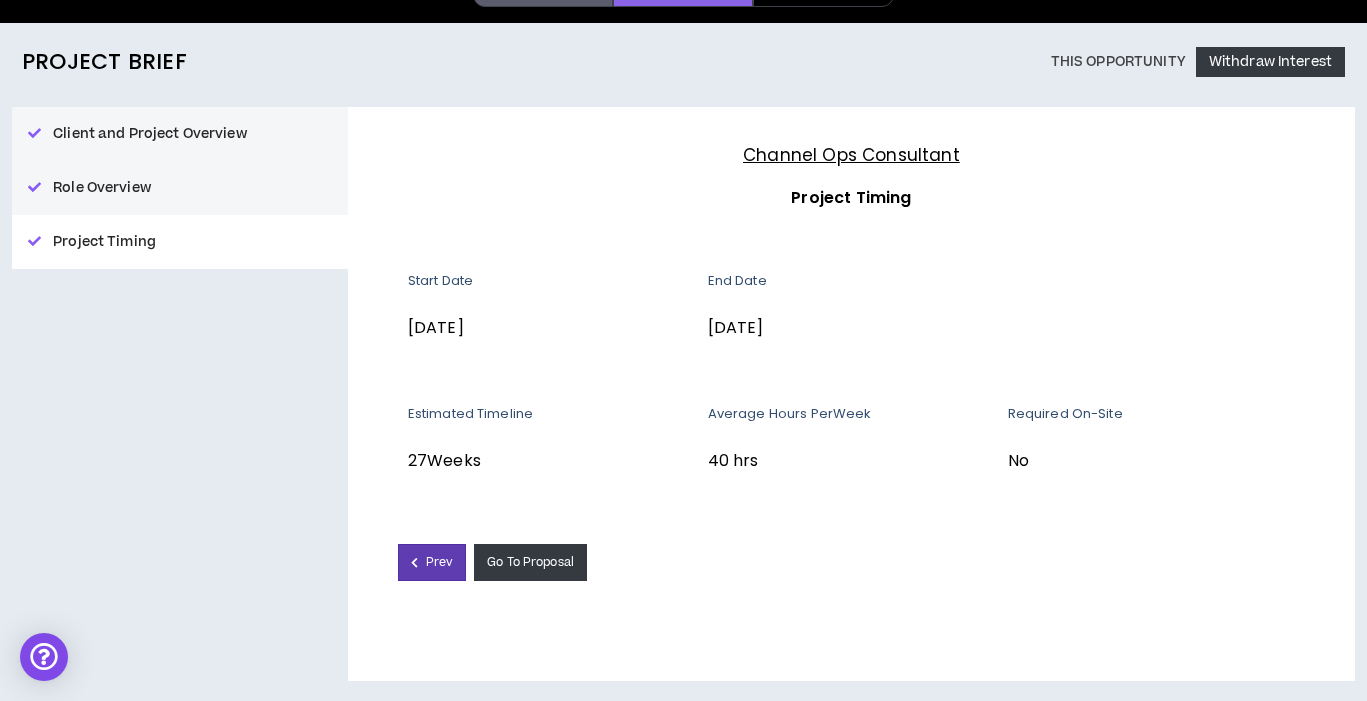 scroll, scrollTop: 0, scrollLeft: 0, axis: both 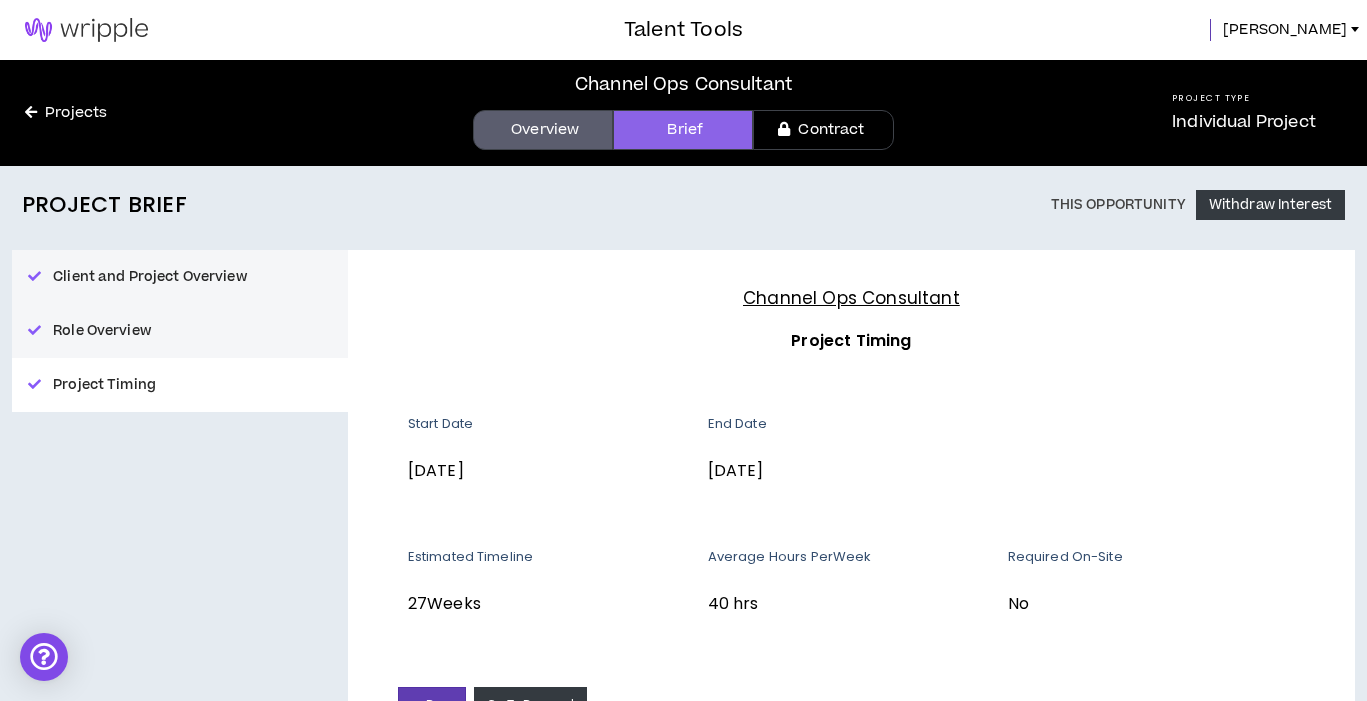 click on "Contract" at bounding box center (823, 130) 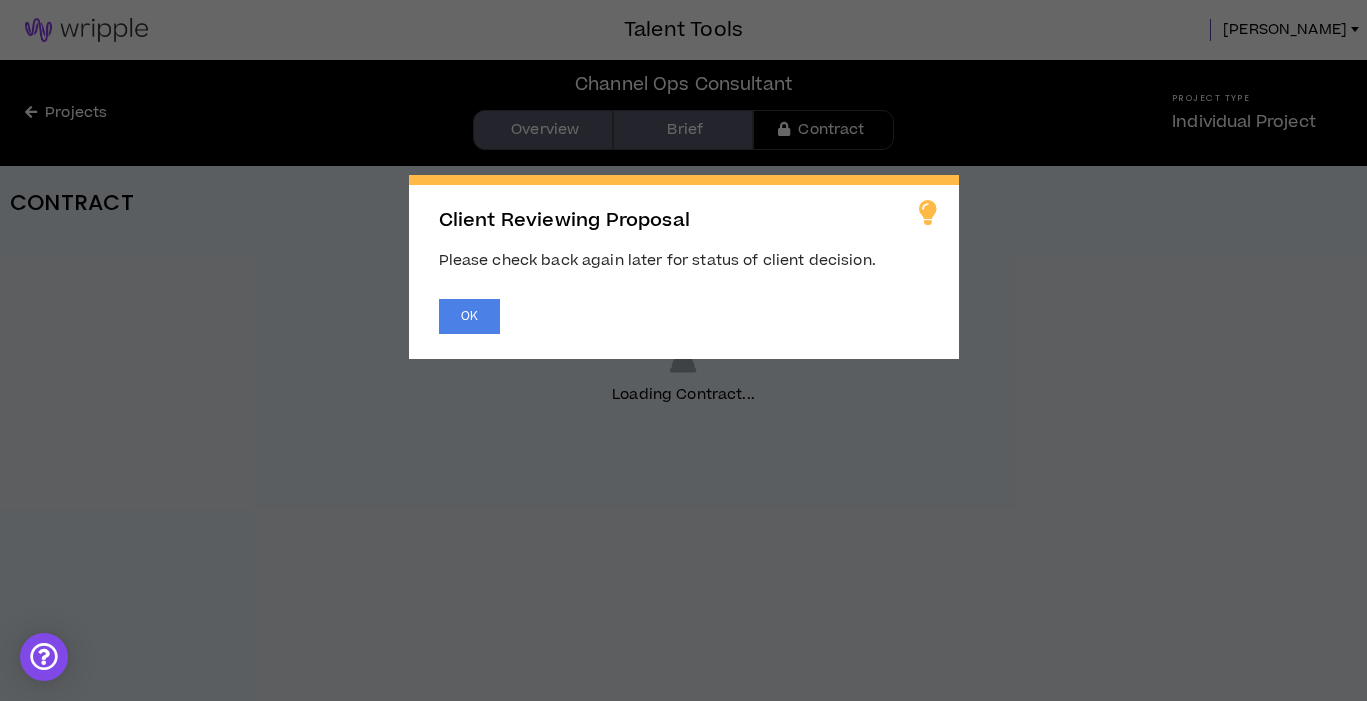click on "Client Reviewing Proposal Please check back again later for status of client decision. OK" at bounding box center [684, 267] 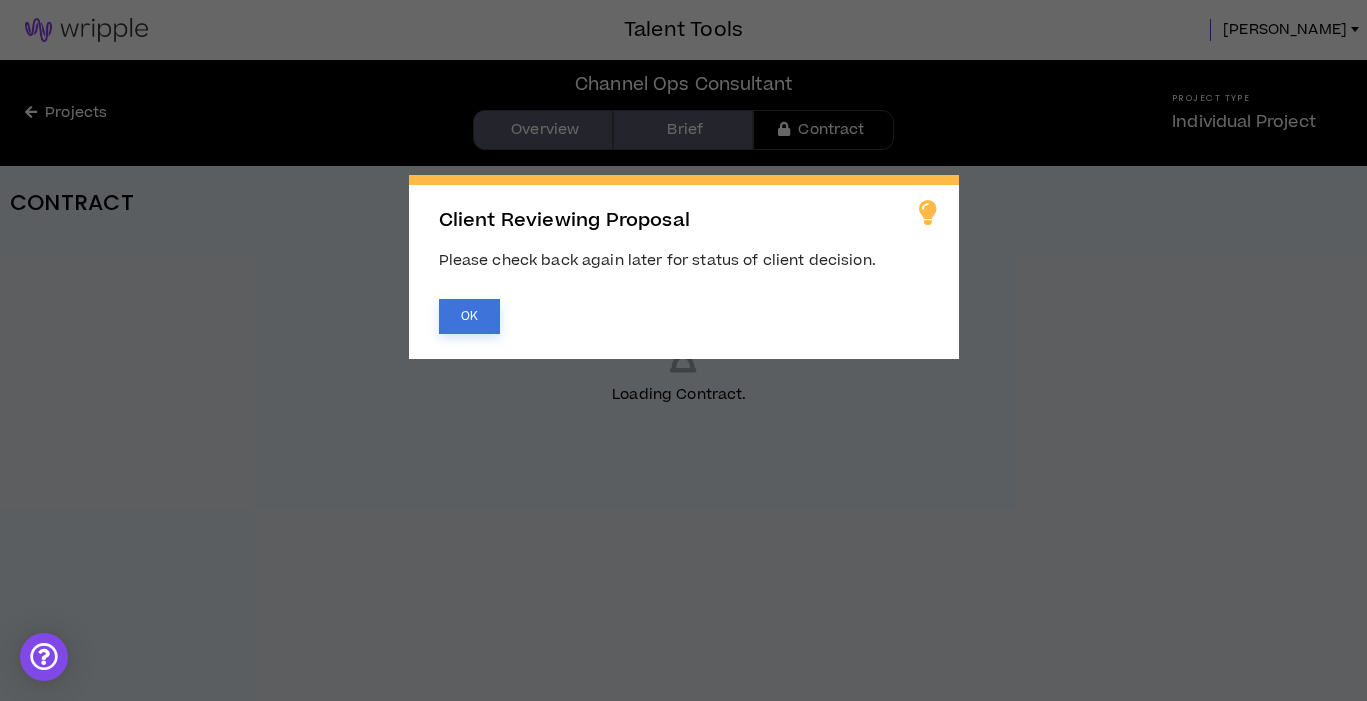 click on "OK" at bounding box center (469, 316) 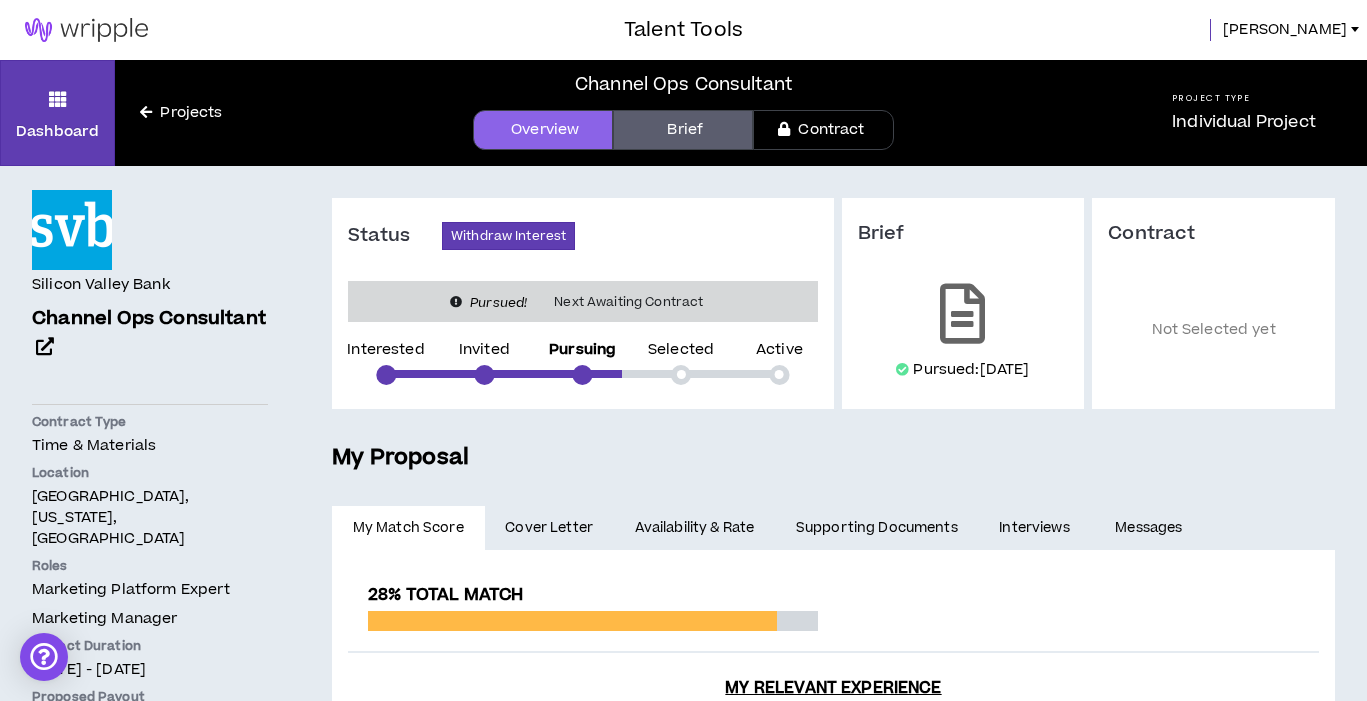 click on "Client Reviewing Proposal Please check back again later for status of client decision. OK" at bounding box center [683, 350] 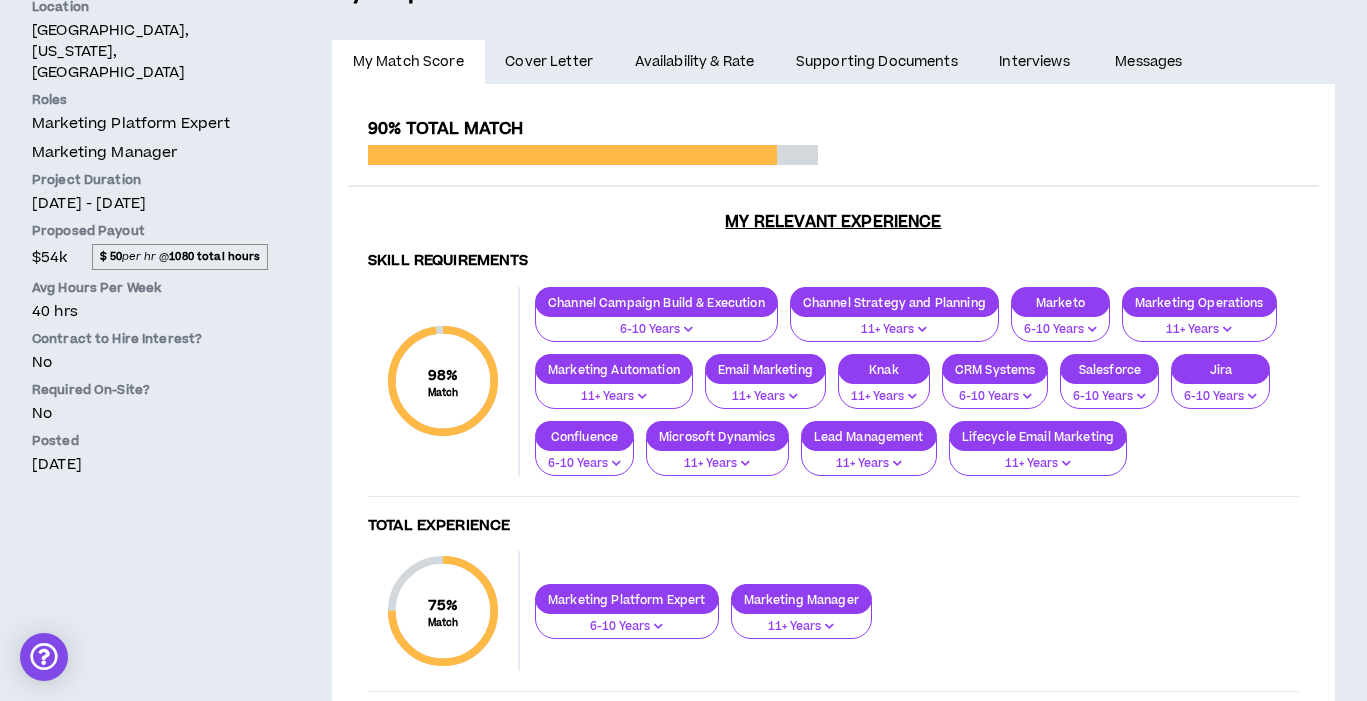 scroll, scrollTop: 468, scrollLeft: 0, axis: vertical 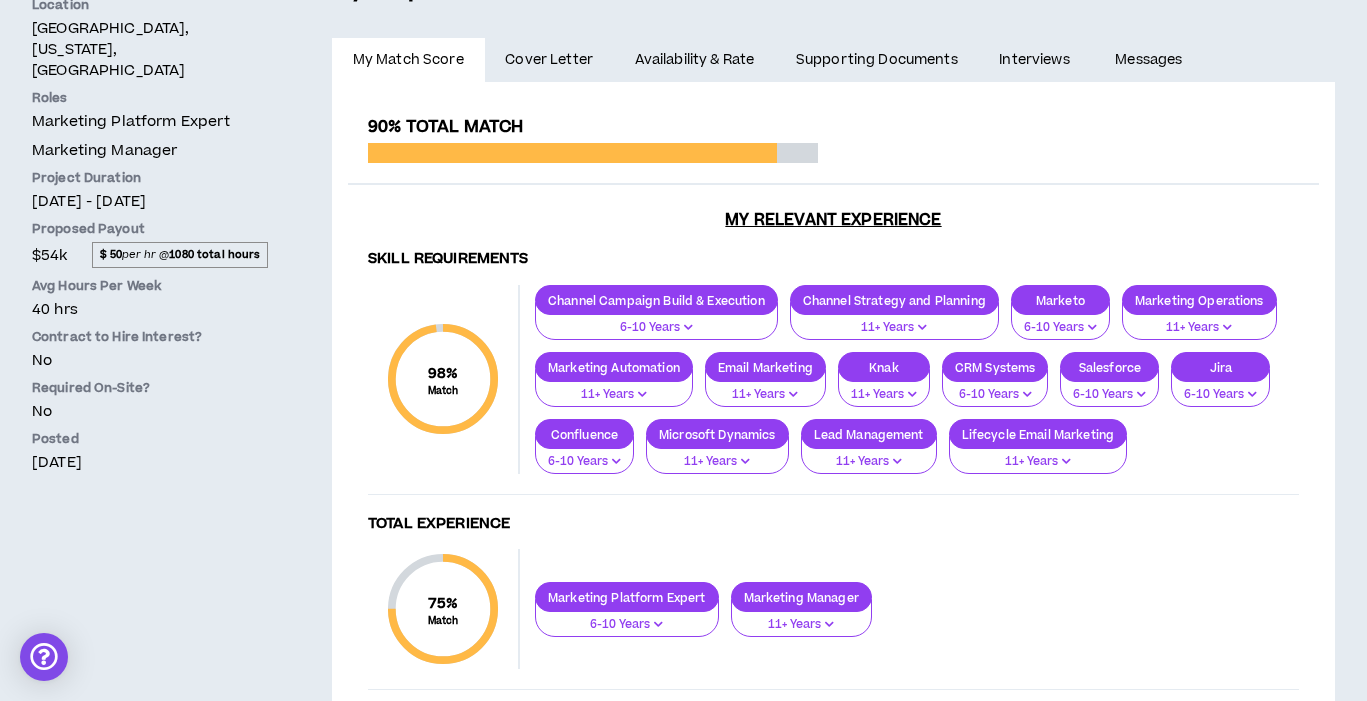 click on "Cover Letter" at bounding box center [549, 60] 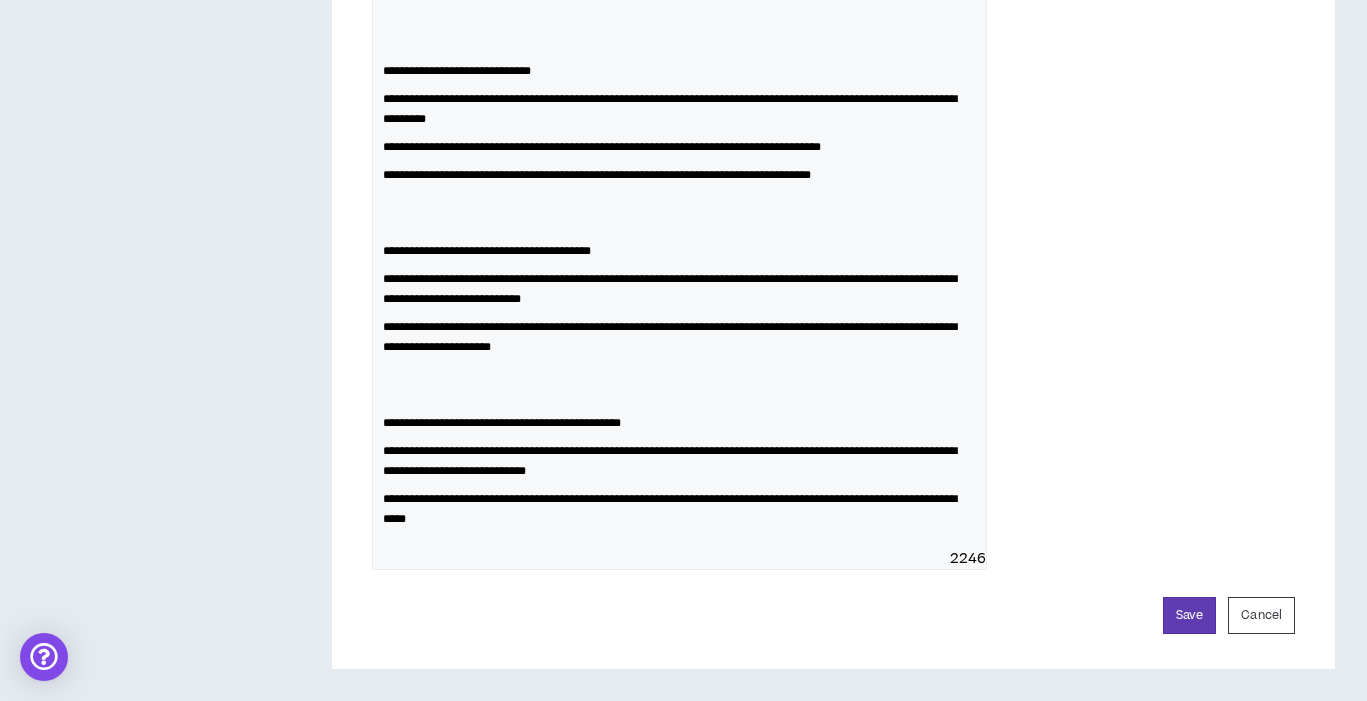 scroll, scrollTop: 2395, scrollLeft: 0, axis: vertical 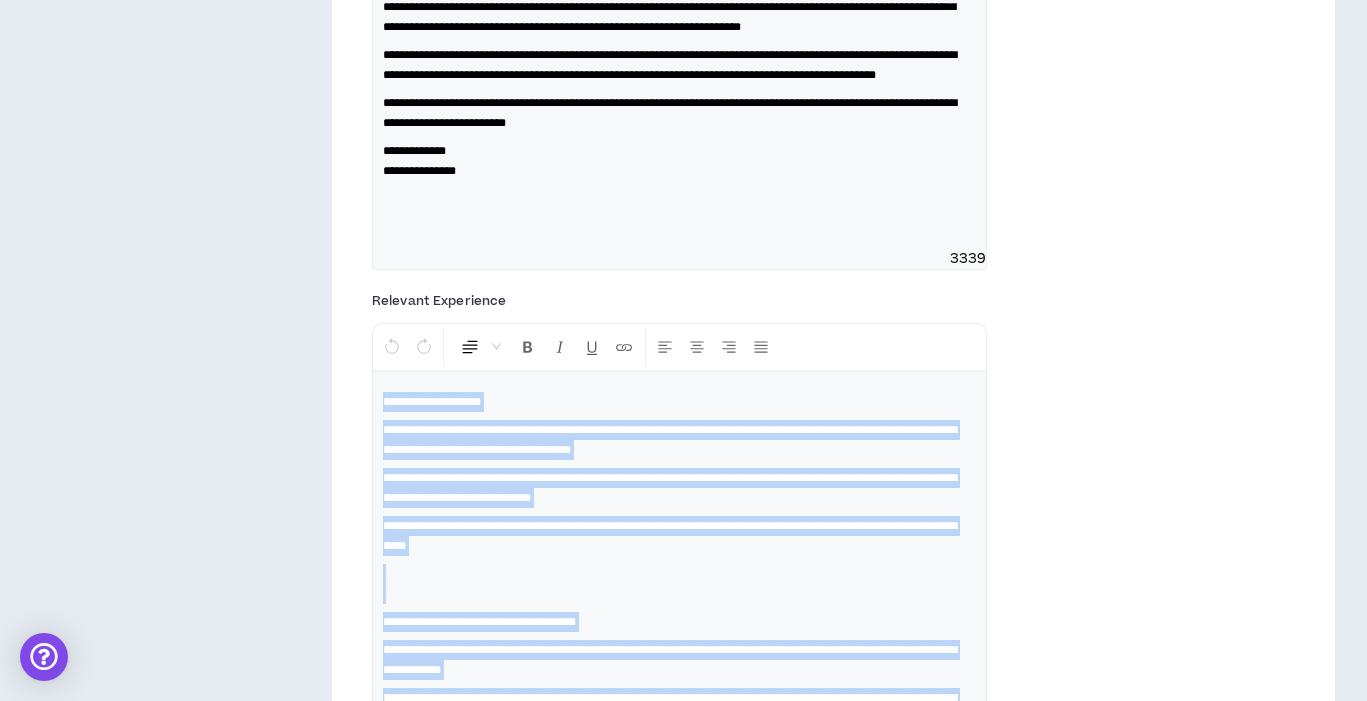drag, startPoint x: 659, startPoint y: 519, endPoint x: 359, endPoint y: 496, distance: 300.88037 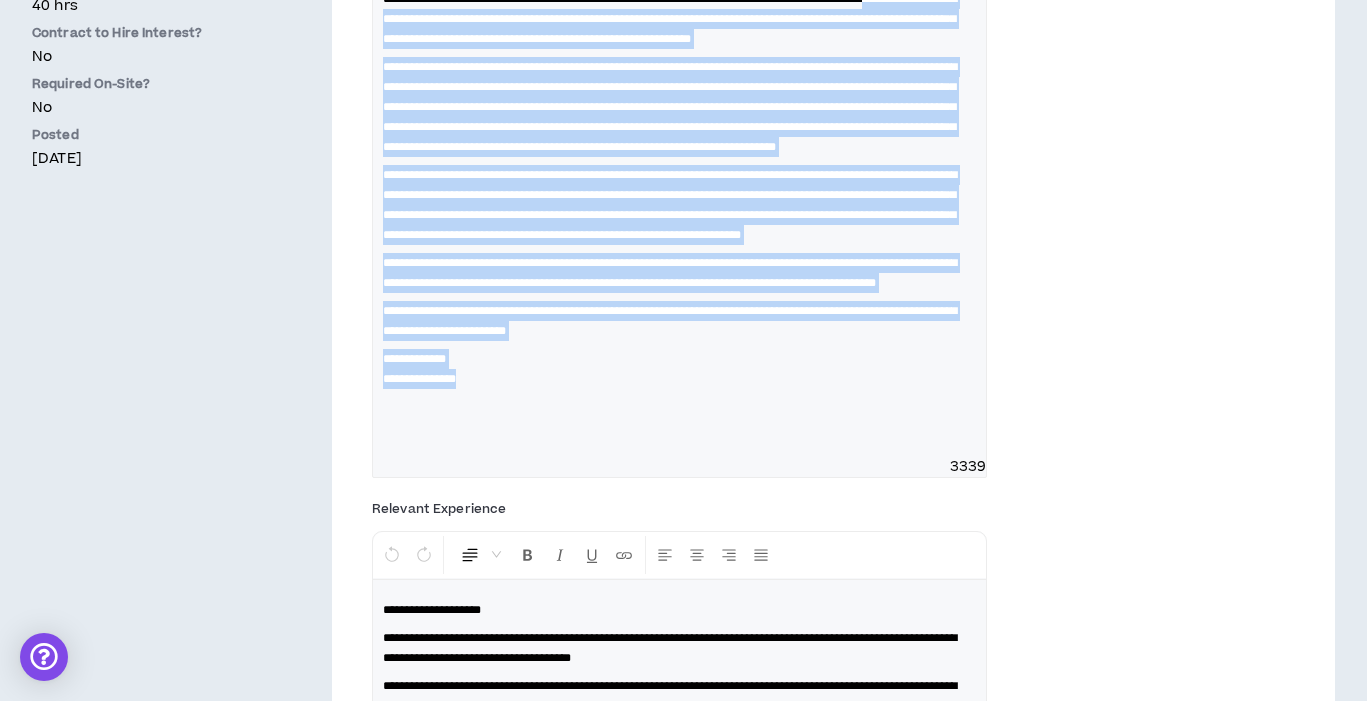 scroll, scrollTop: 612, scrollLeft: 0, axis: vertical 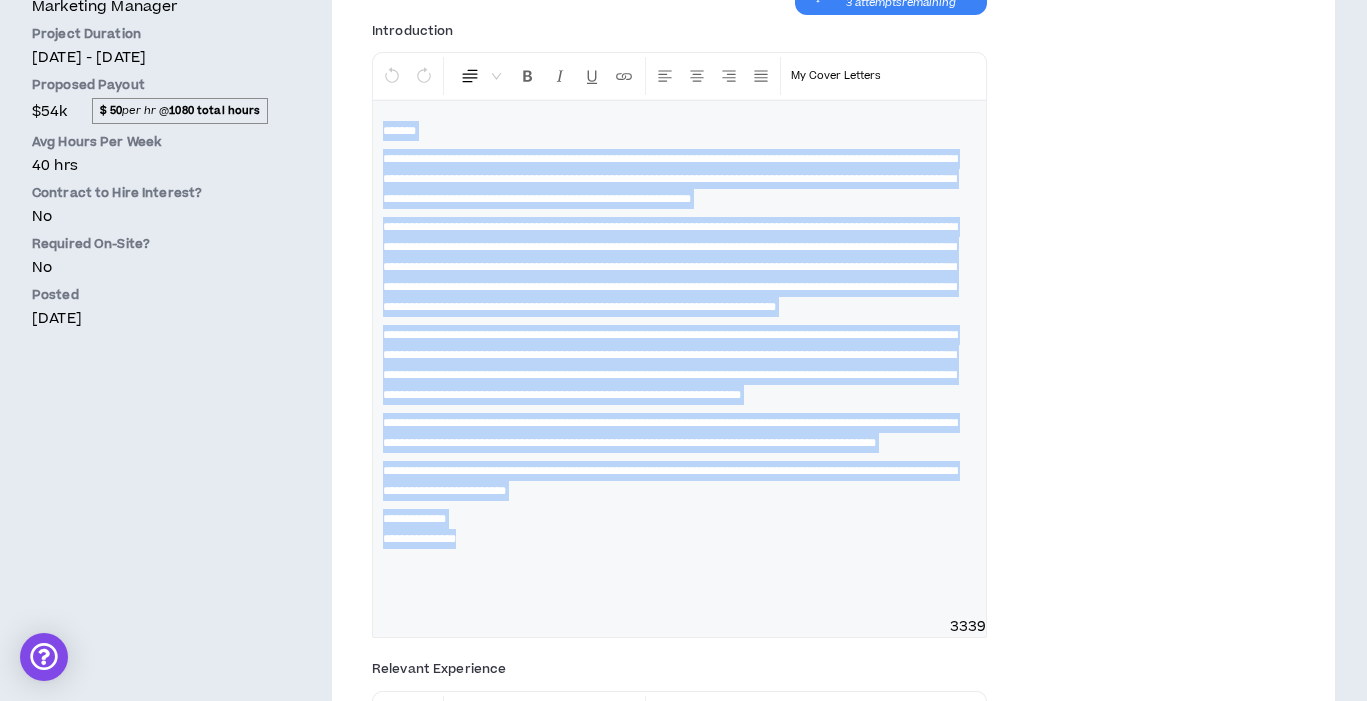 drag, startPoint x: 497, startPoint y: 274, endPoint x: 373, endPoint y: 116, distance: 200.8482 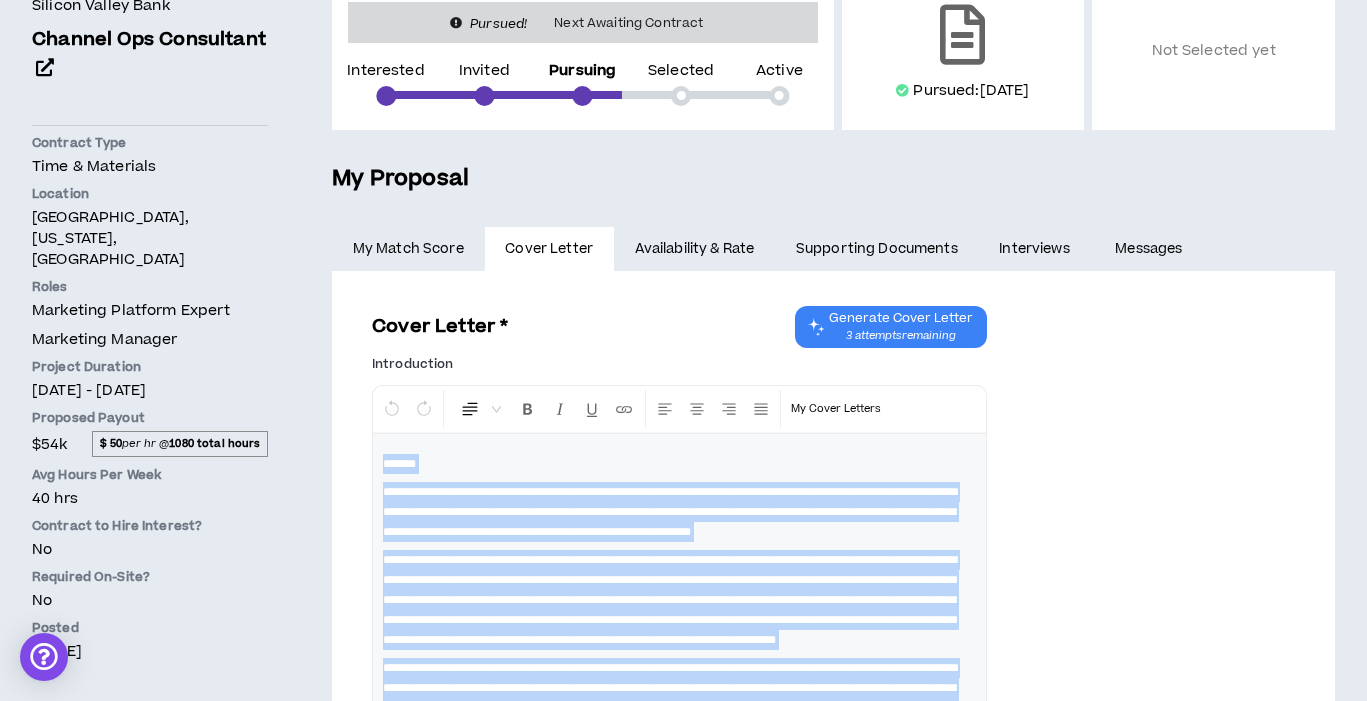 scroll, scrollTop: 0, scrollLeft: 0, axis: both 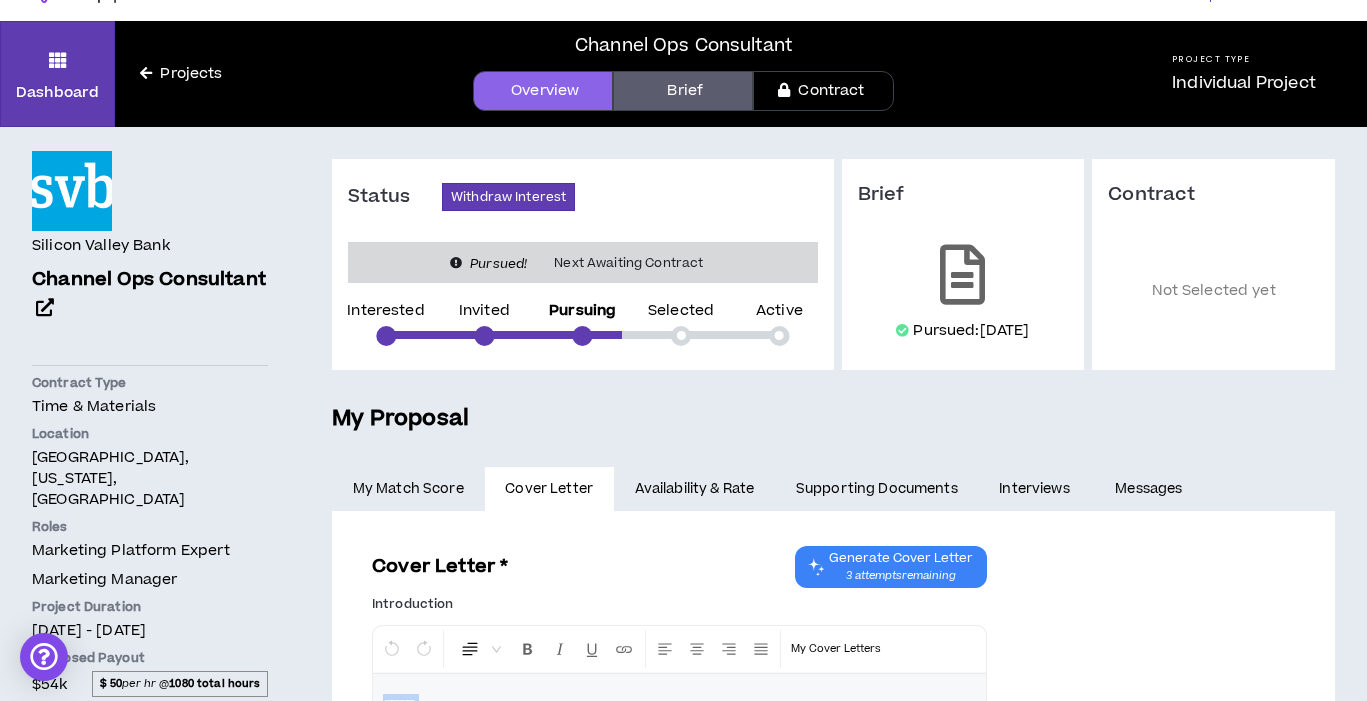 click on "Brief" at bounding box center (683, 91) 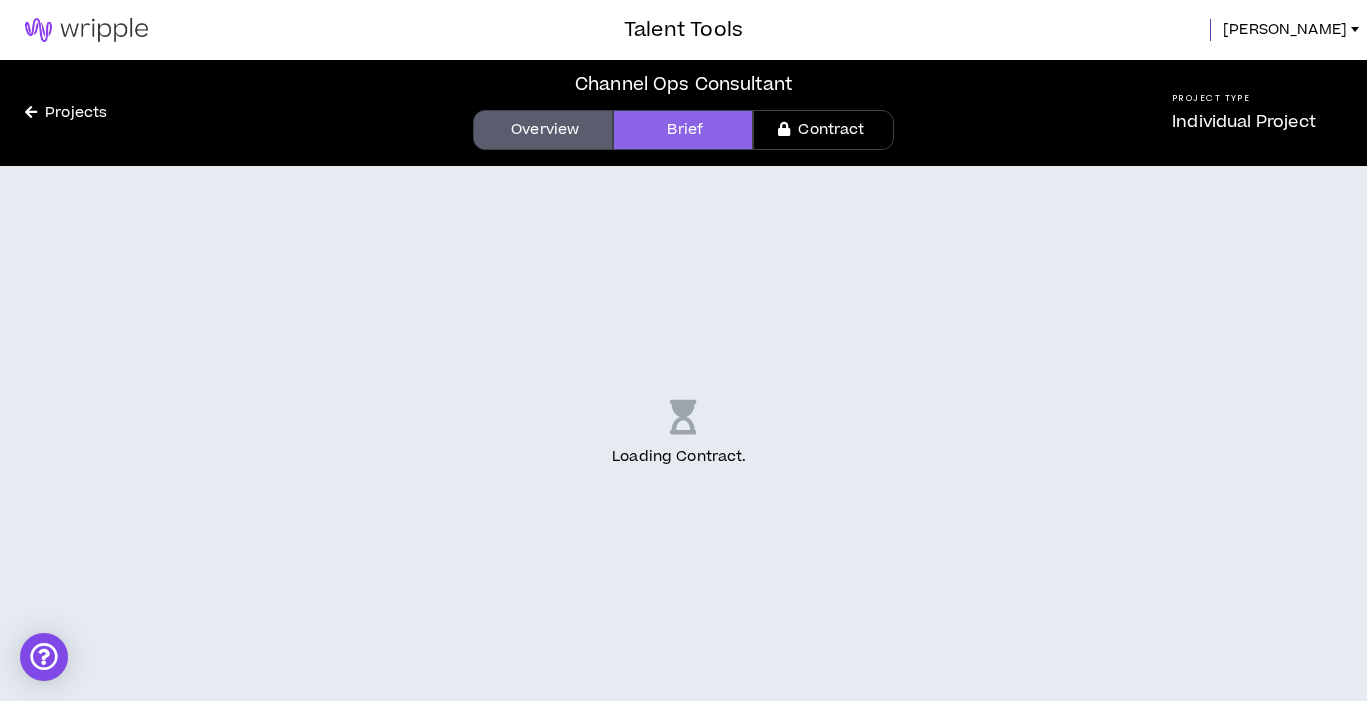 scroll, scrollTop: 0, scrollLeft: 0, axis: both 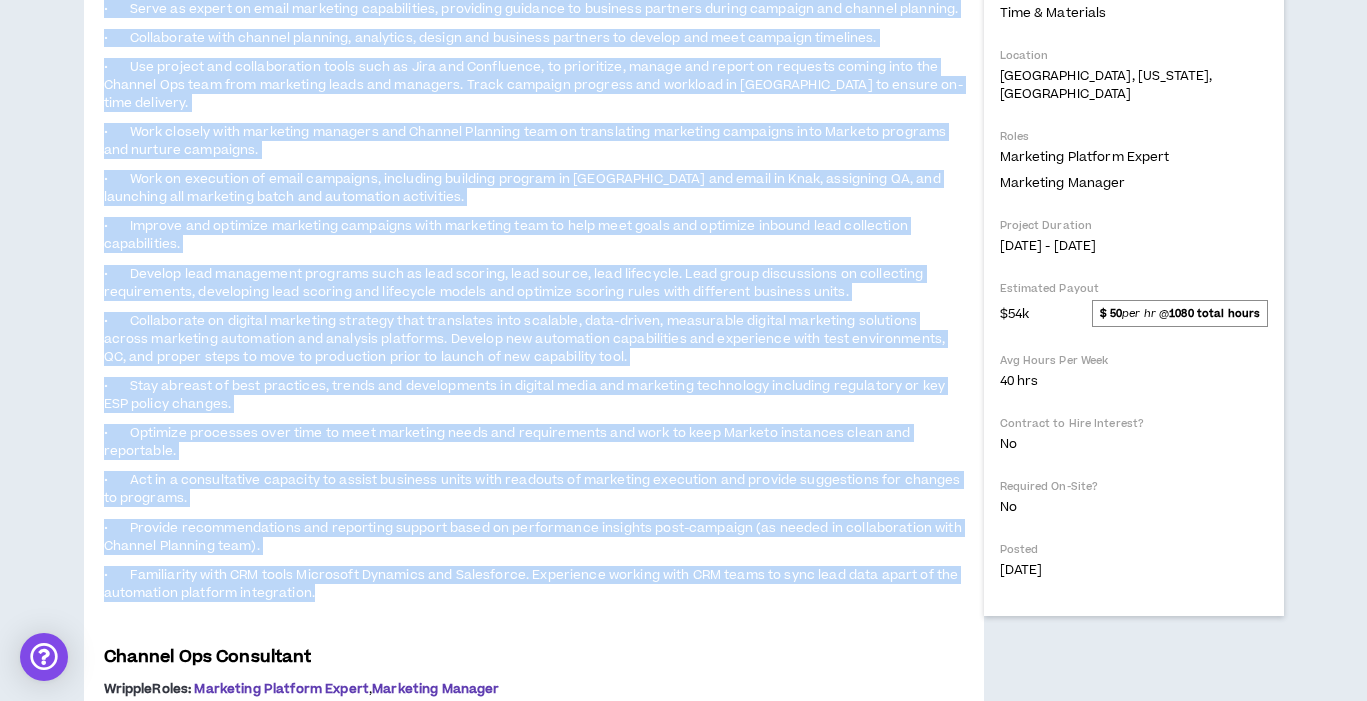 drag, startPoint x: 350, startPoint y: 340, endPoint x: 76, endPoint y: 247, distance: 289.35272 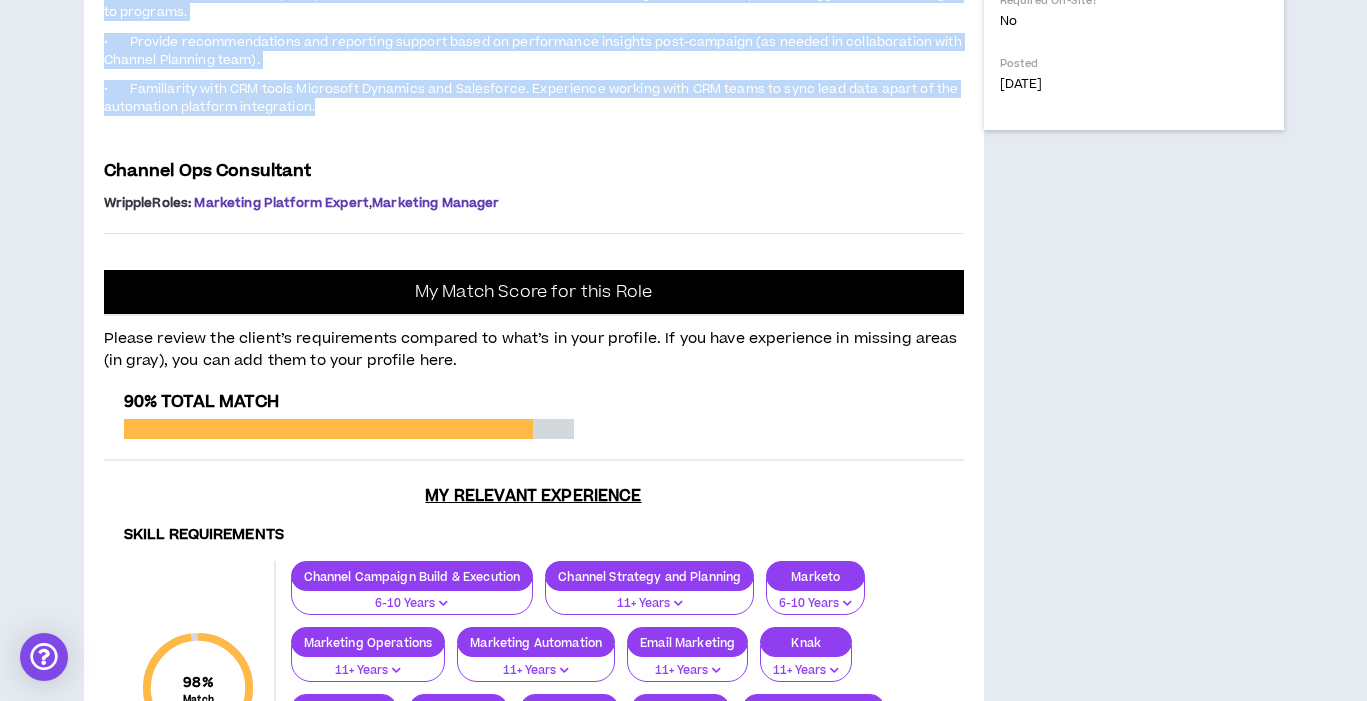 scroll, scrollTop: 998, scrollLeft: 0, axis: vertical 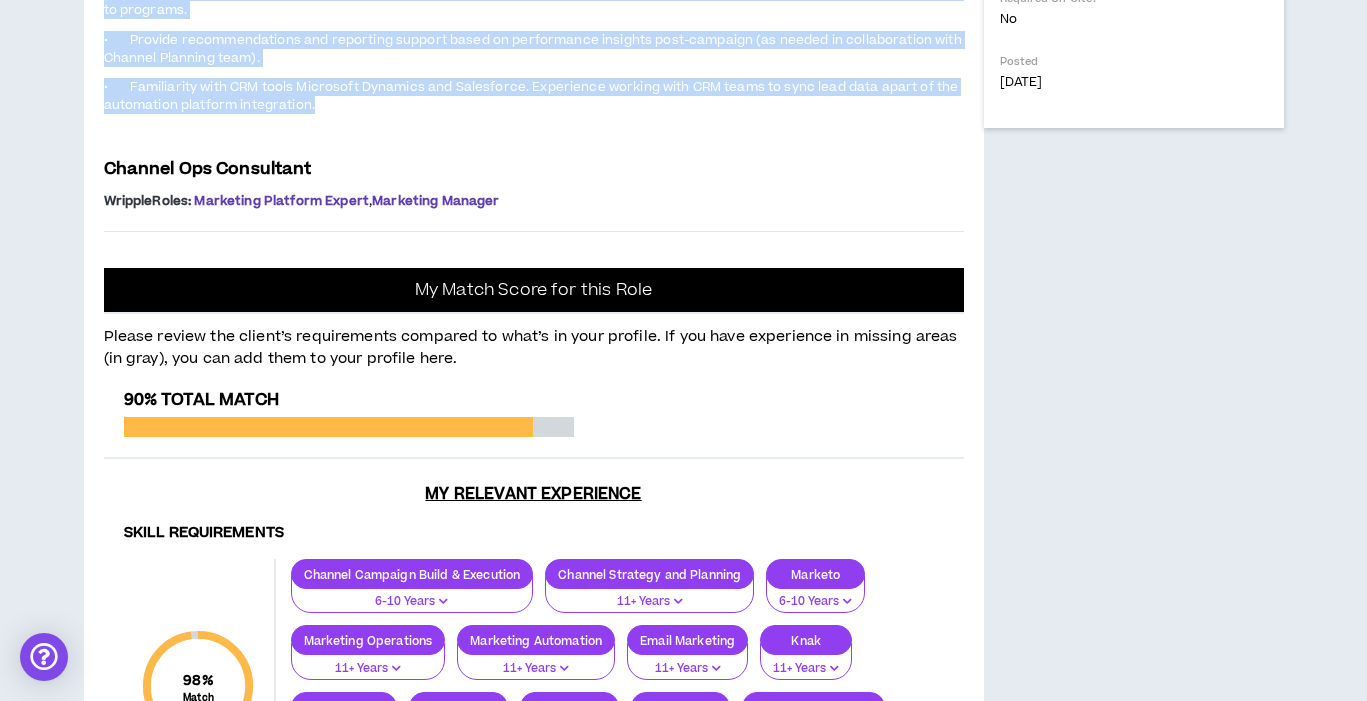 click on "•       Improve and optimize marketing campaigns with marketing team to help meet goals and optimize inbound lead collection capabilities." at bounding box center [534, -253] 